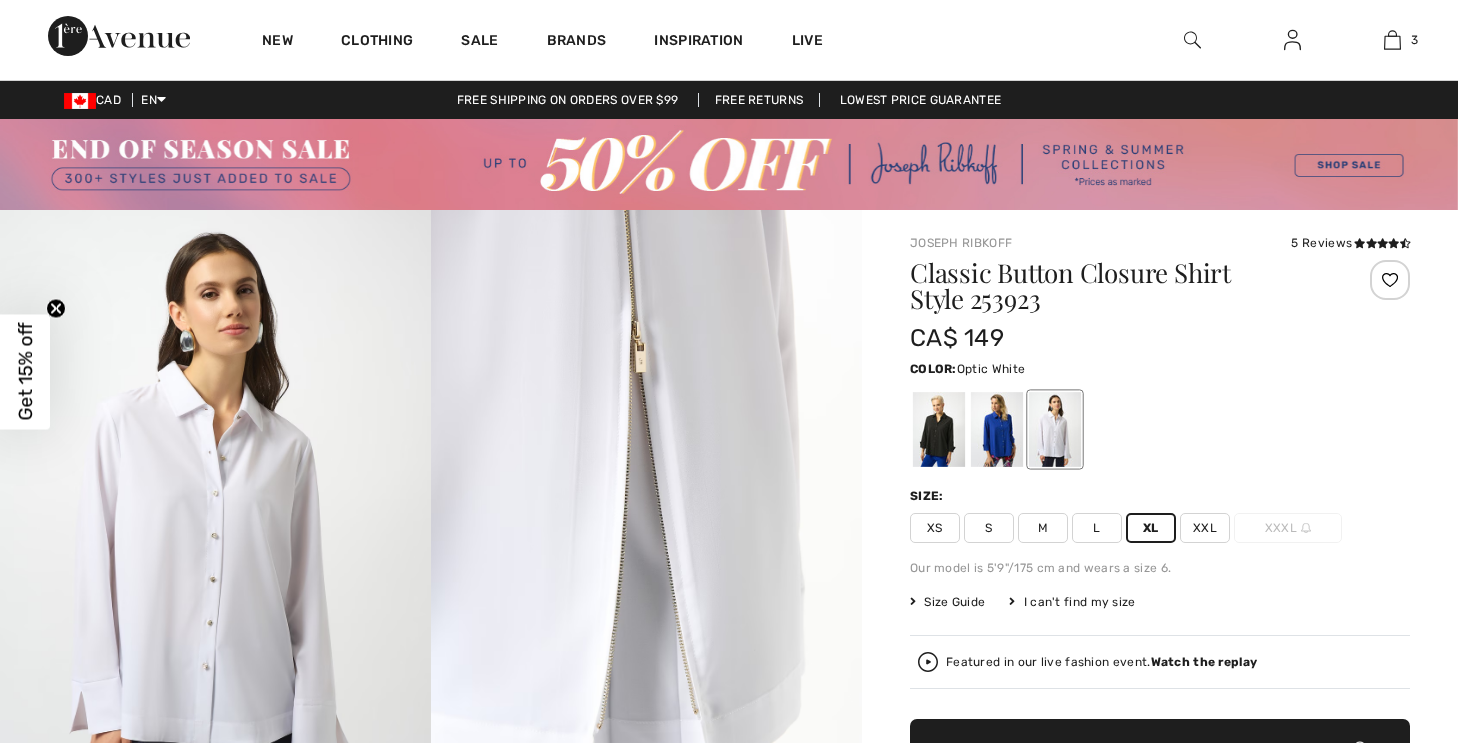 scroll, scrollTop: 363, scrollLeft: 0, axis: vertical 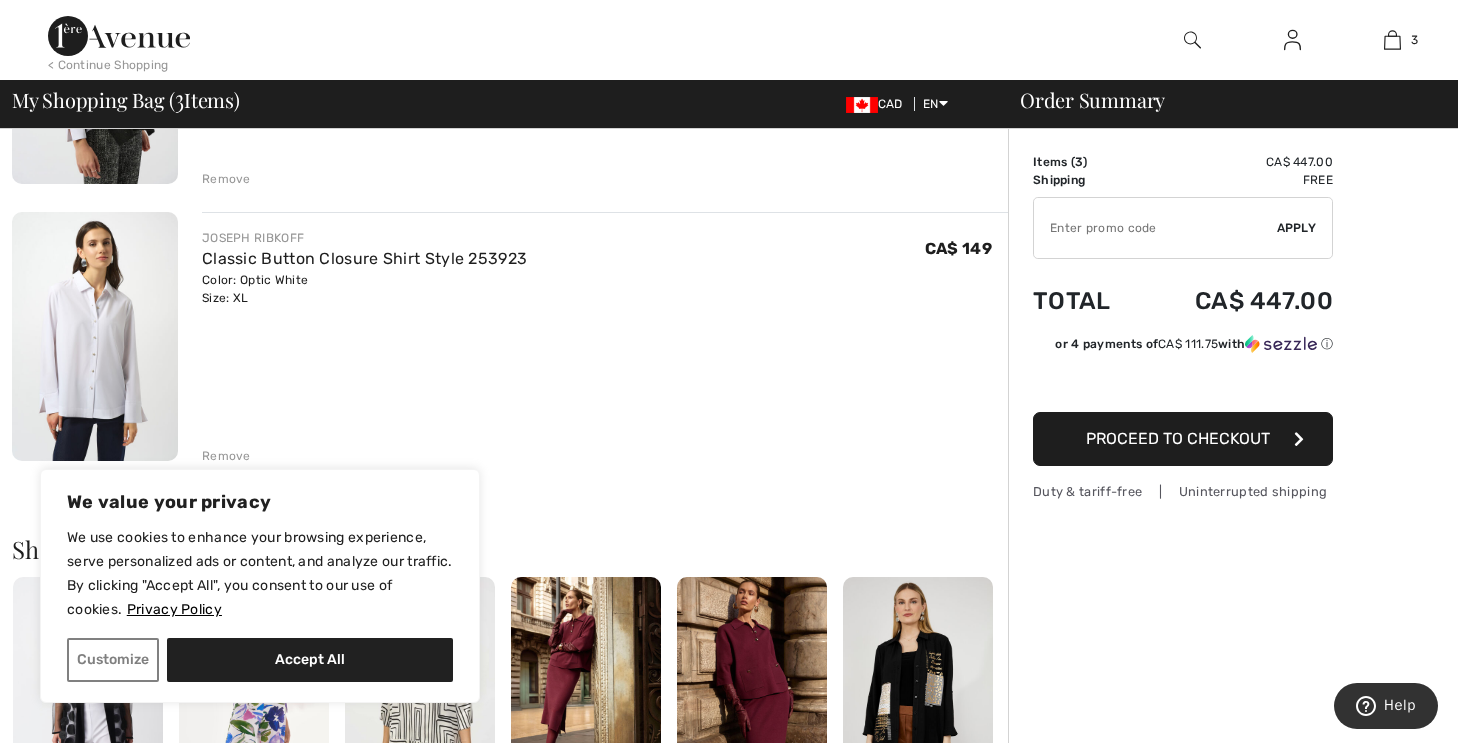 click on "Remove" at bounding box center (226, 456) 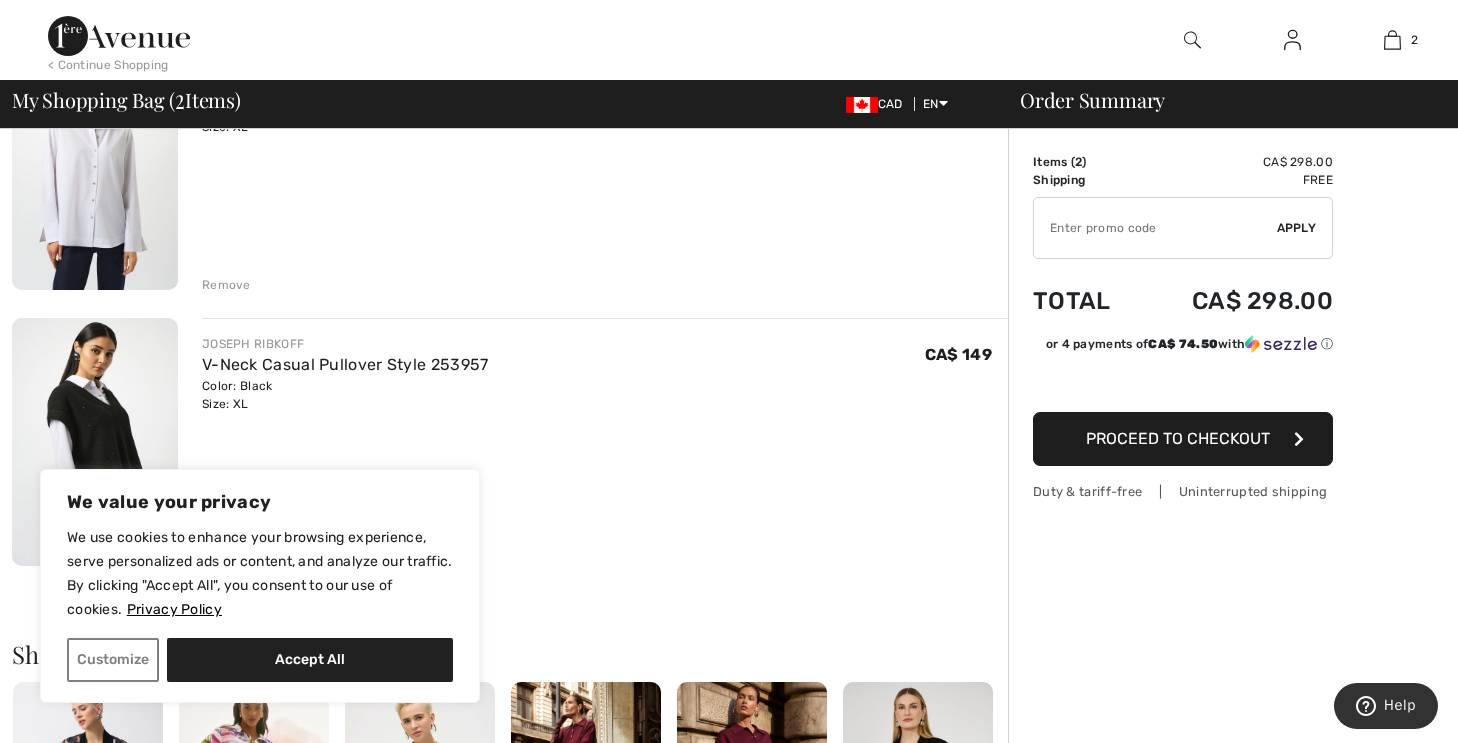 scroll, scrollTop: 248, scrollLeft: 0, axis: vertical 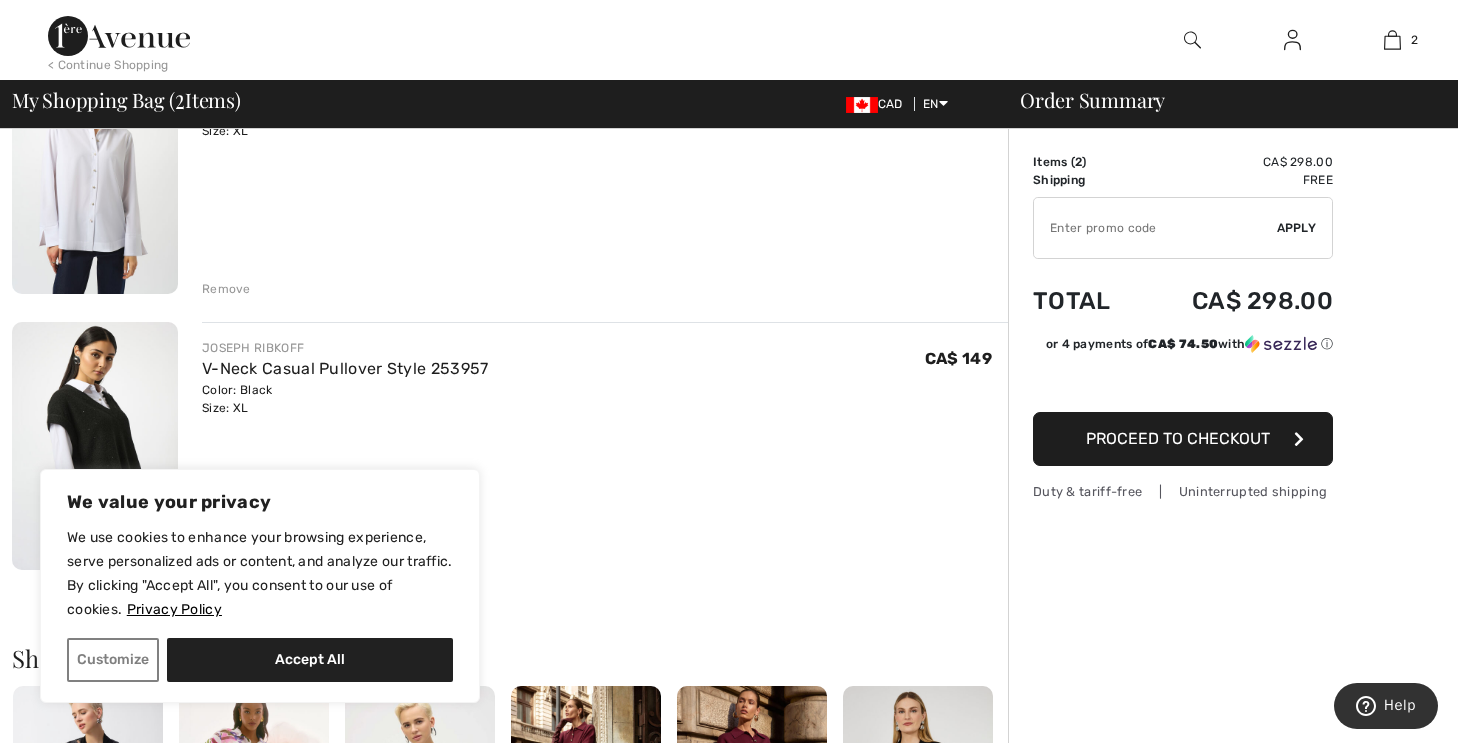 click on "CAD" at bounding box center (878, 104) 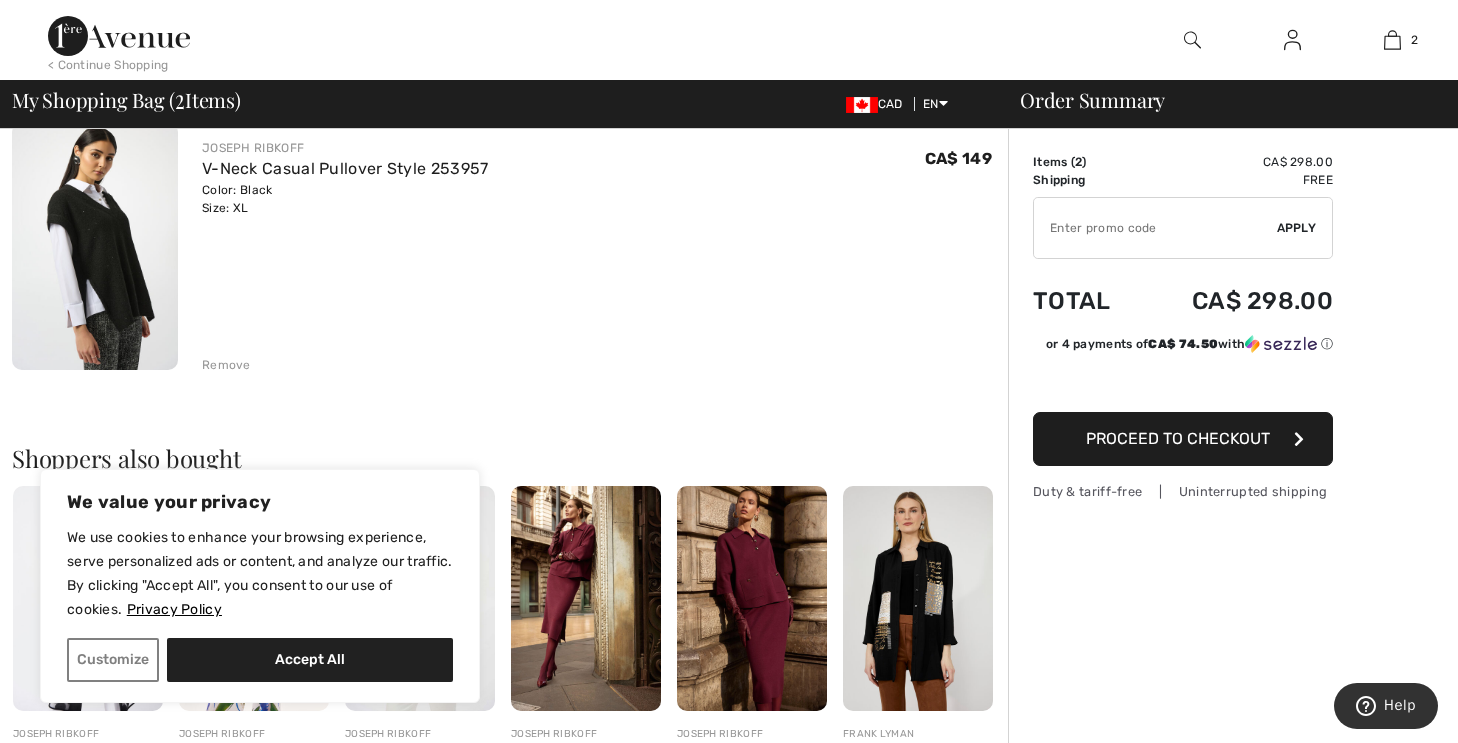 scroll, scrollTop: 469, scrollLeft: 0, axis: vertical 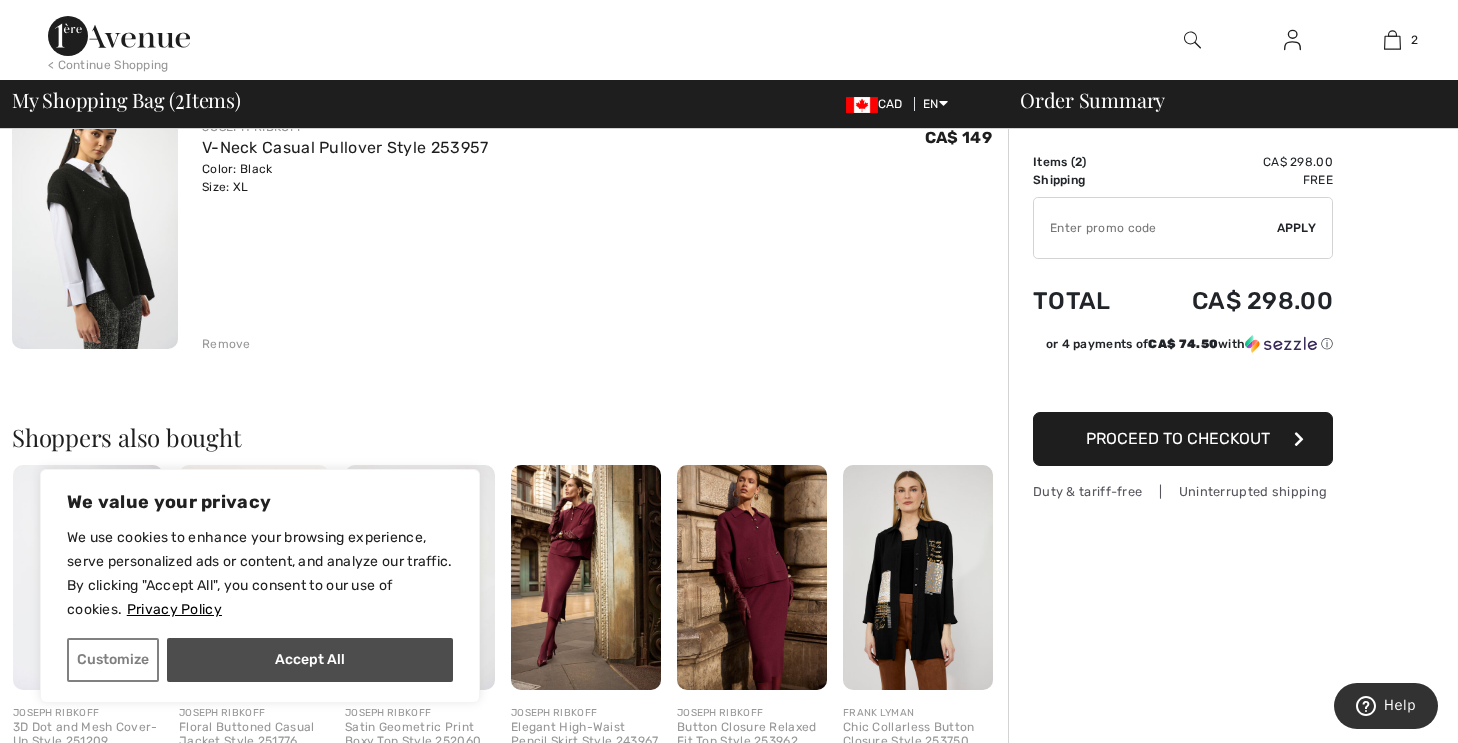 click on "Accept All" at bounding box center (310, 660) 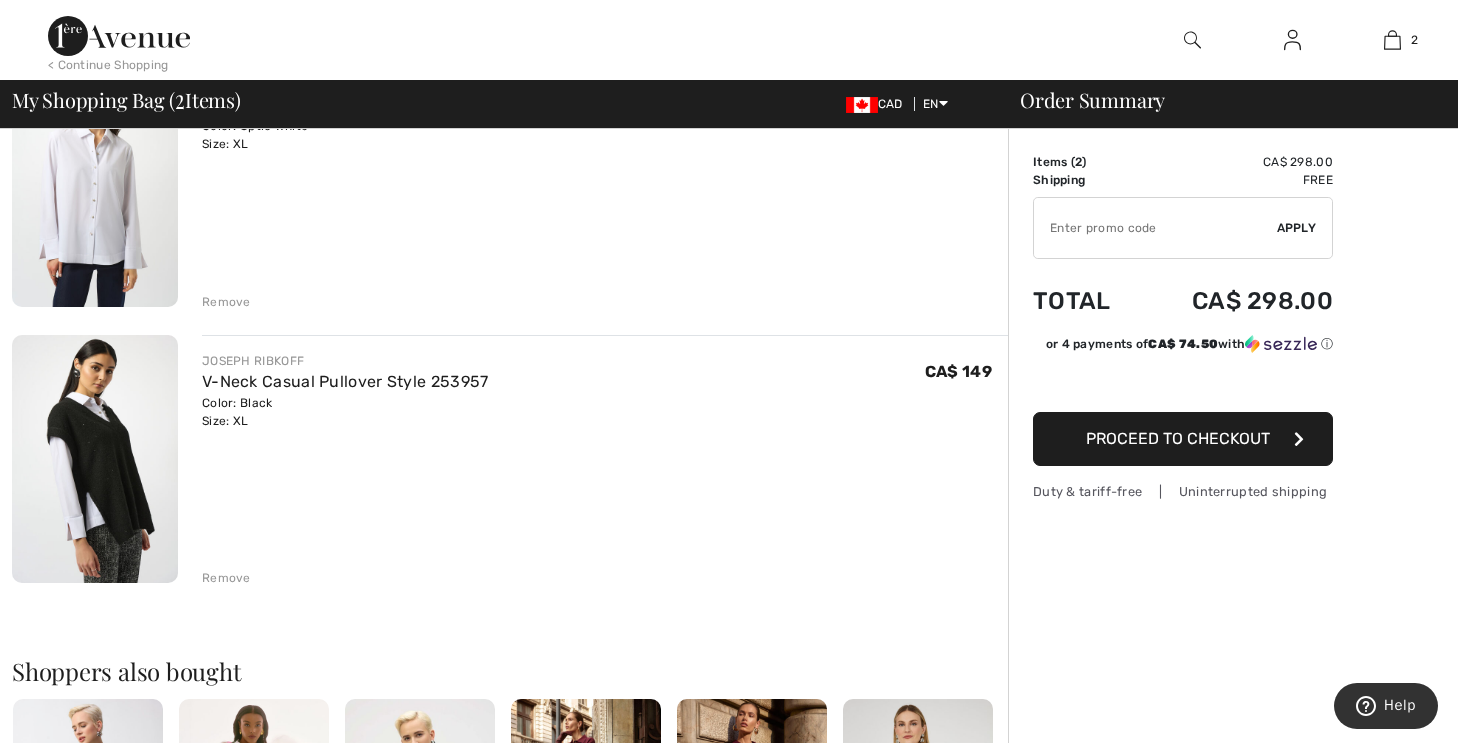 scroll, scrollTop: 237, scrollLeft: 0, axis: vertical 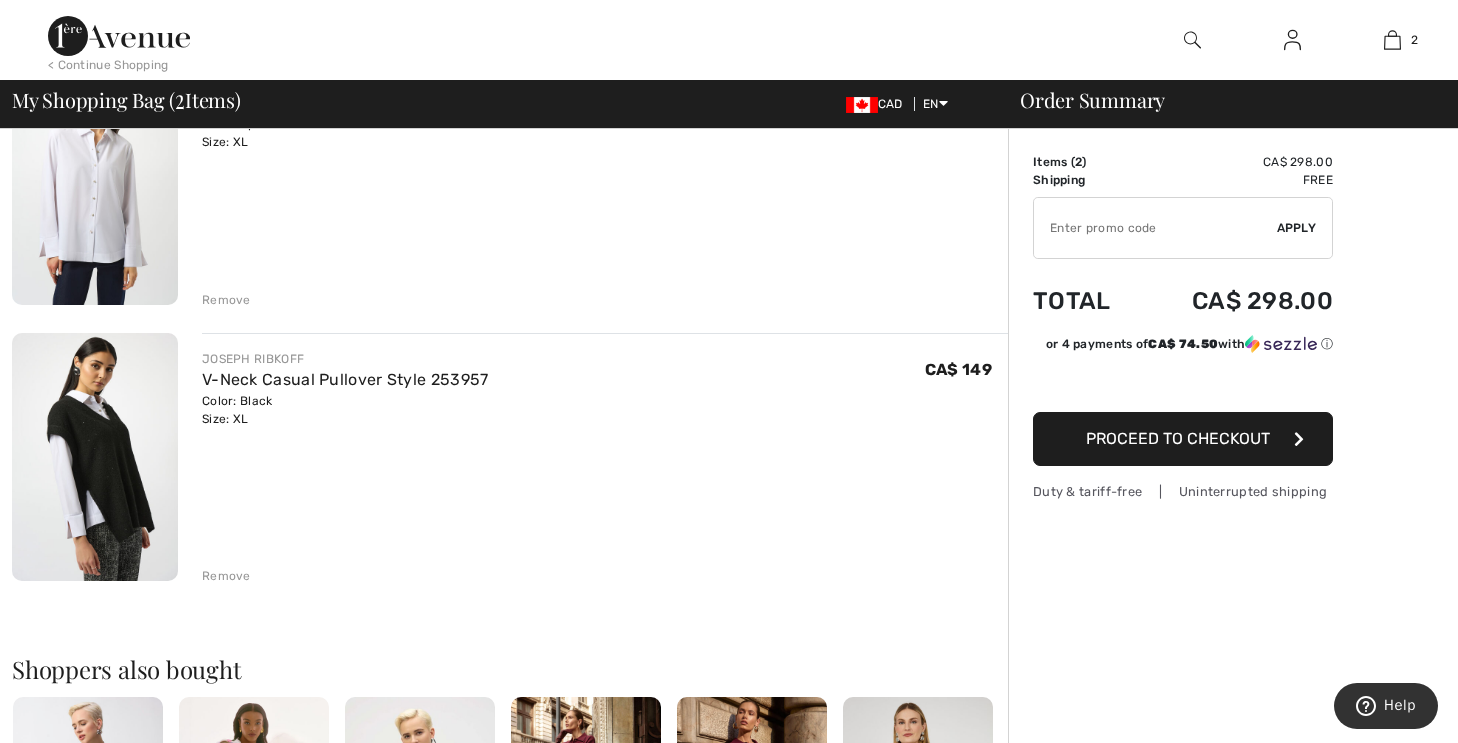 click on "Proceed to Checkout" at bounding box center [1178, 438] 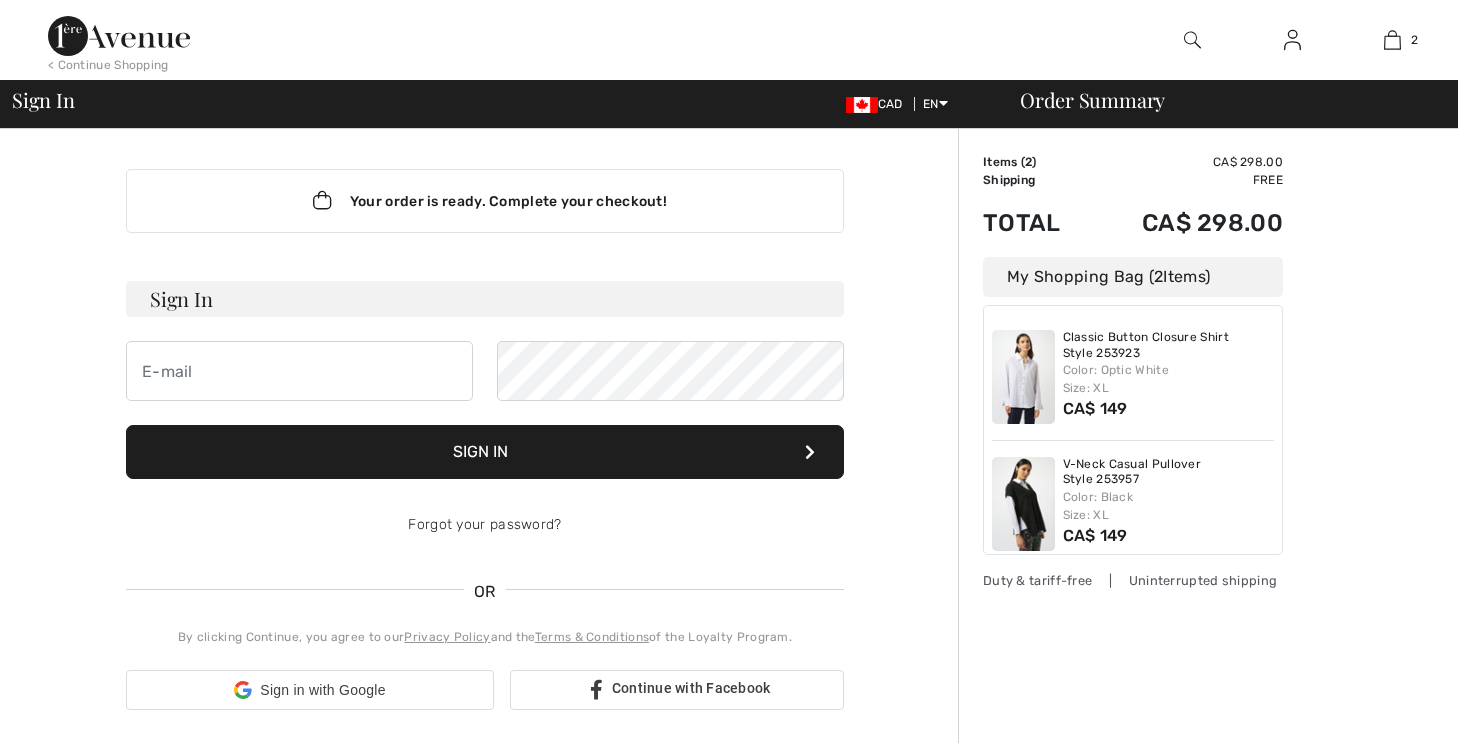 scroll, scrollTop: 0, scrollLeft: 0, axis: both 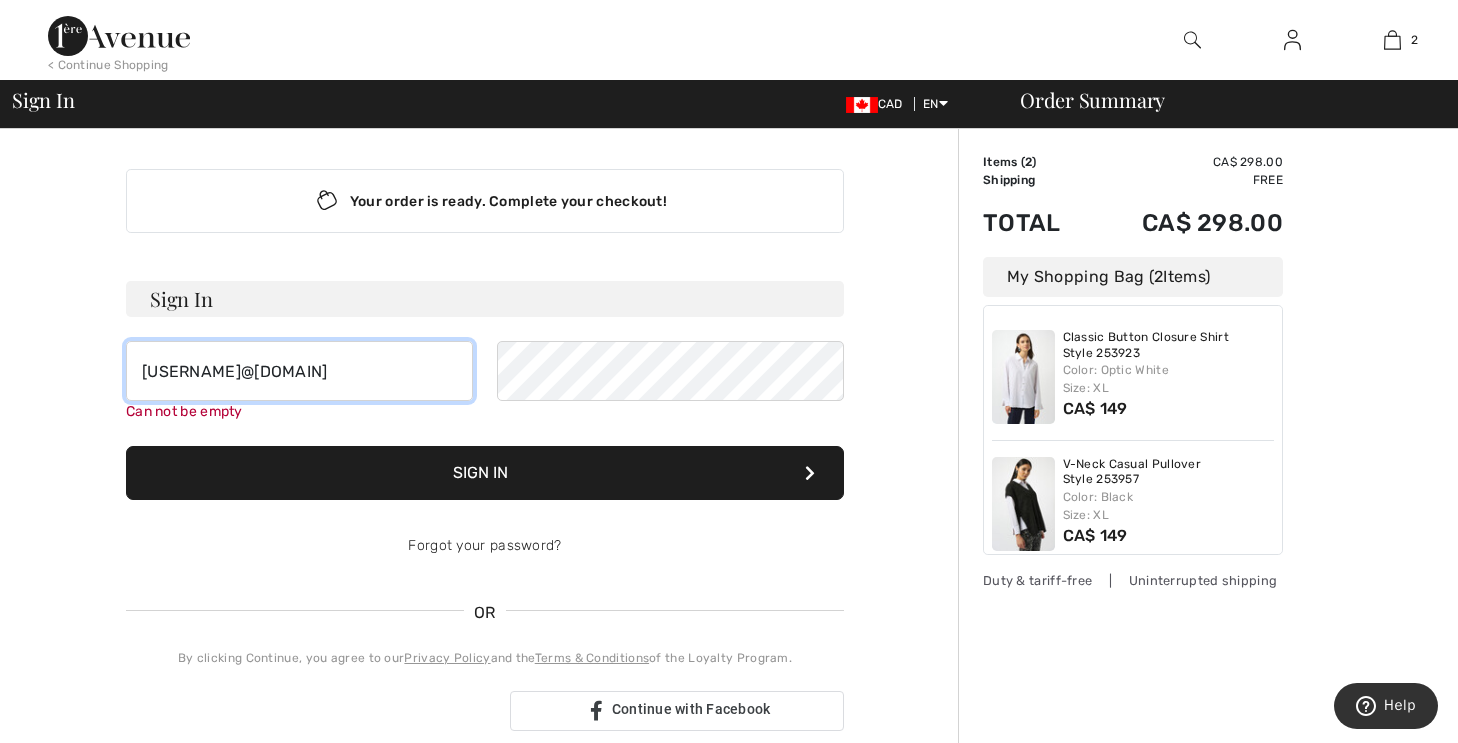 type on "bsversky@rogers.com" 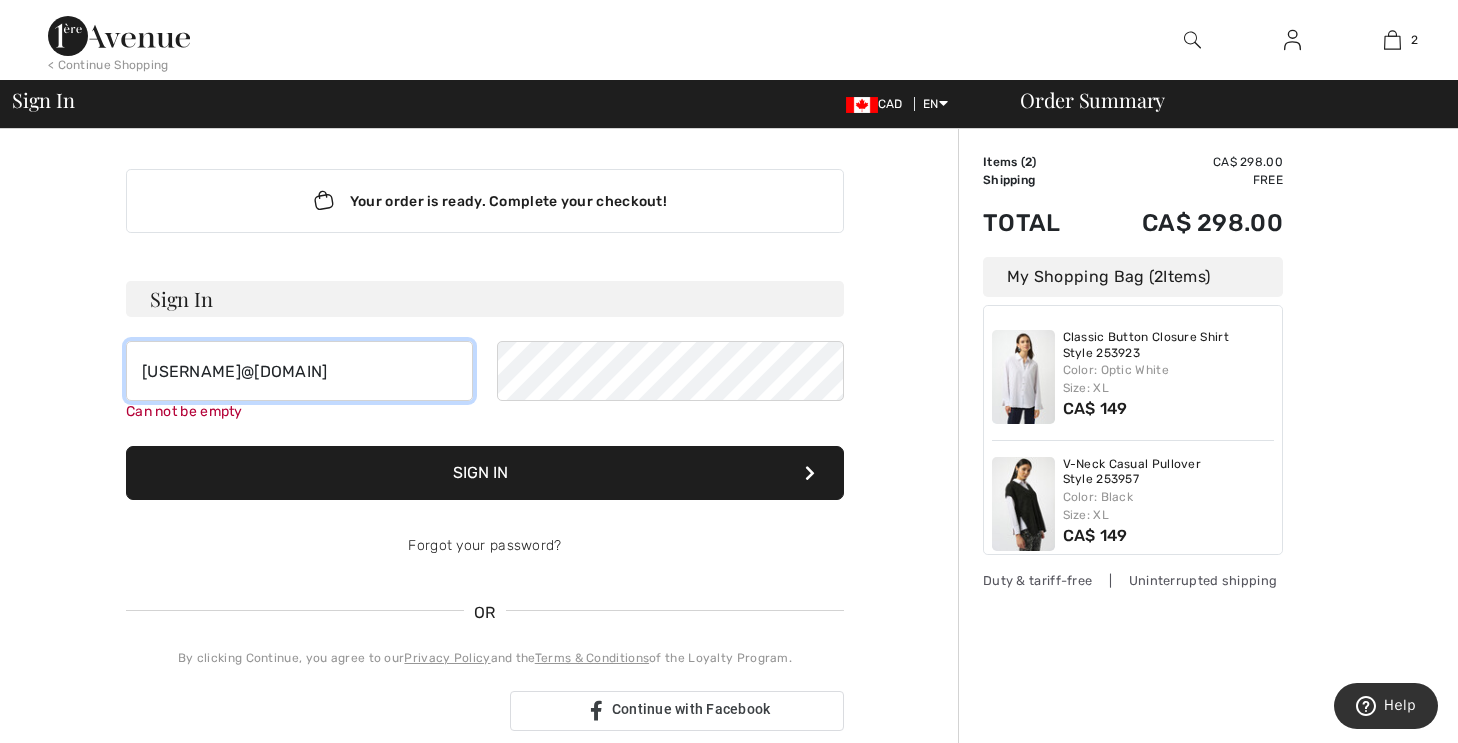 click on "bsversky@rogers.com" at bounding box center [299, 371] 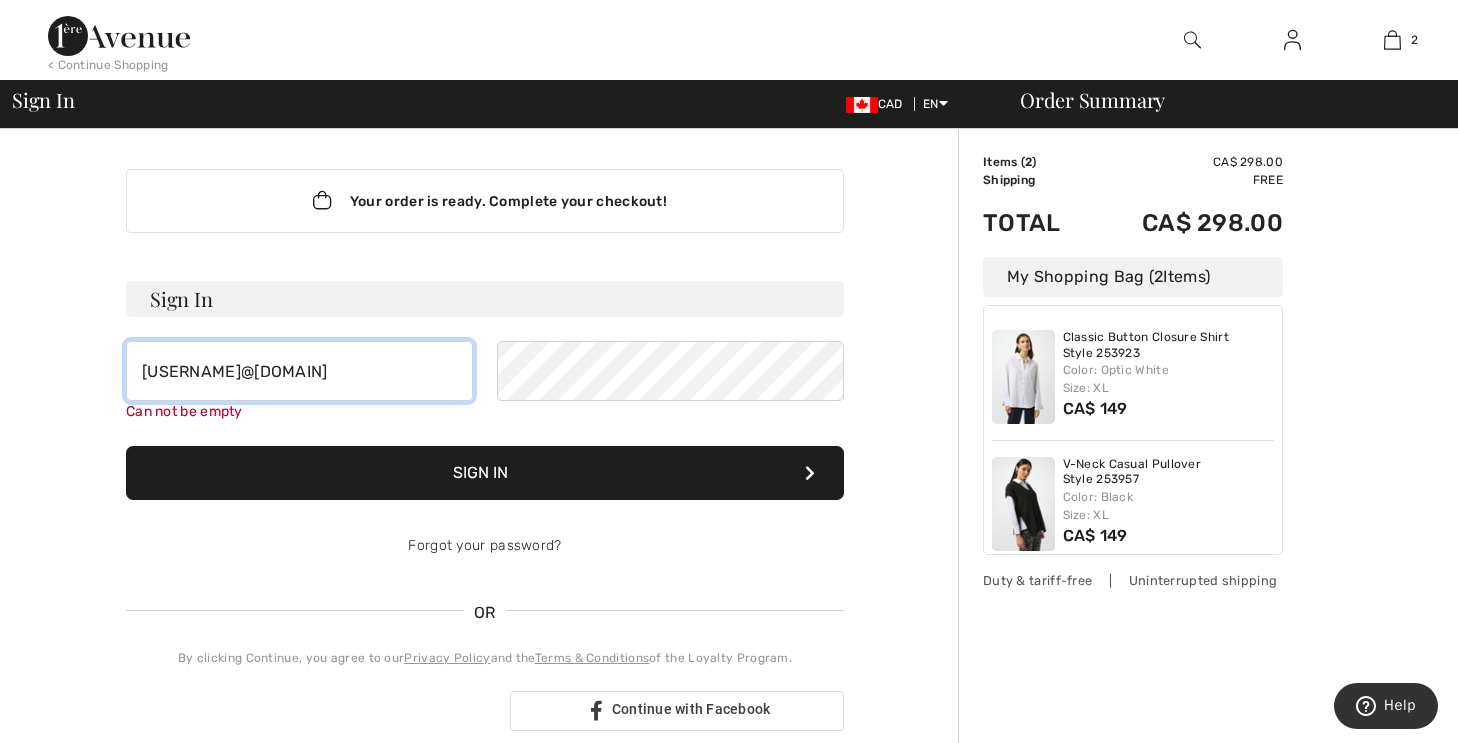 click on "bsversky@rogers.com" at bounding box center [299, 371] 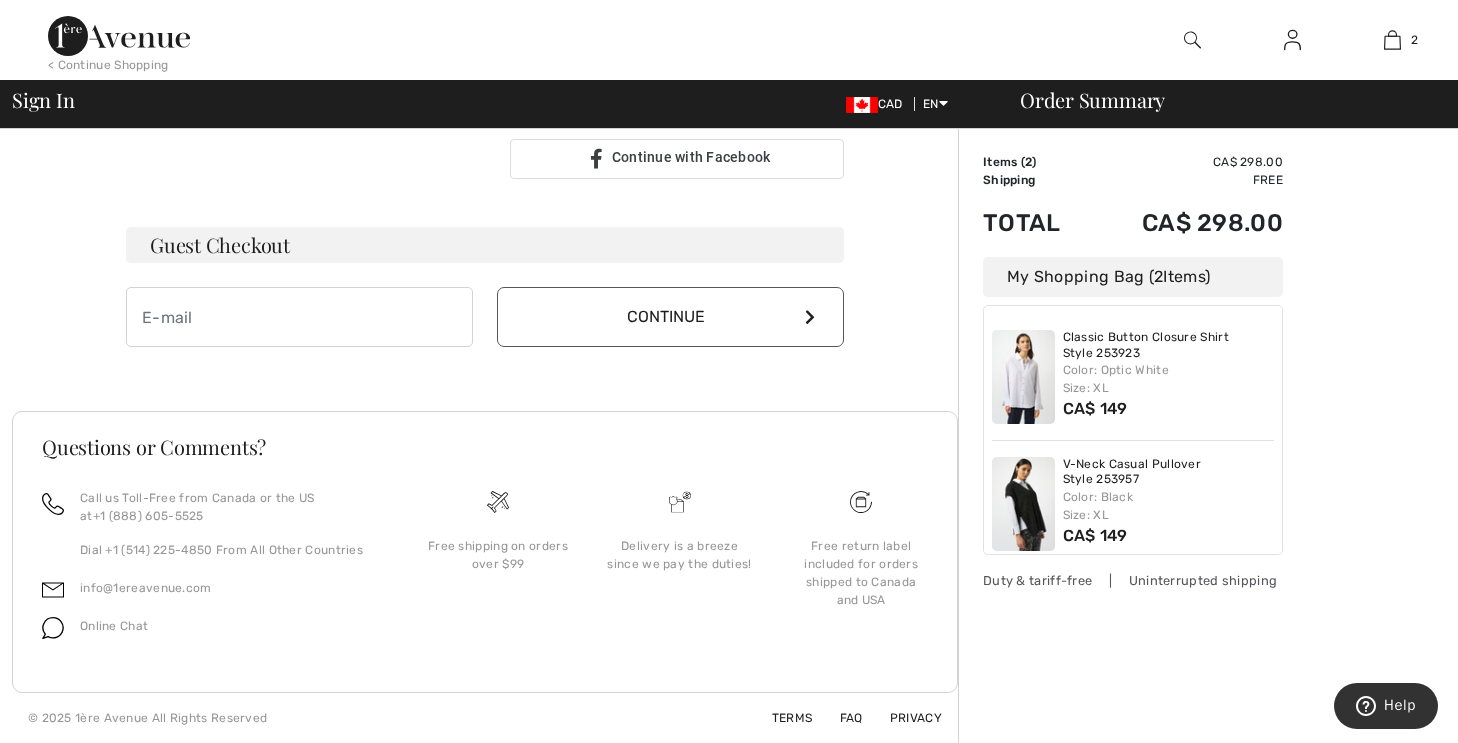 scroll, scrollTop: 531, scrollLeft: 0, axis: vertical 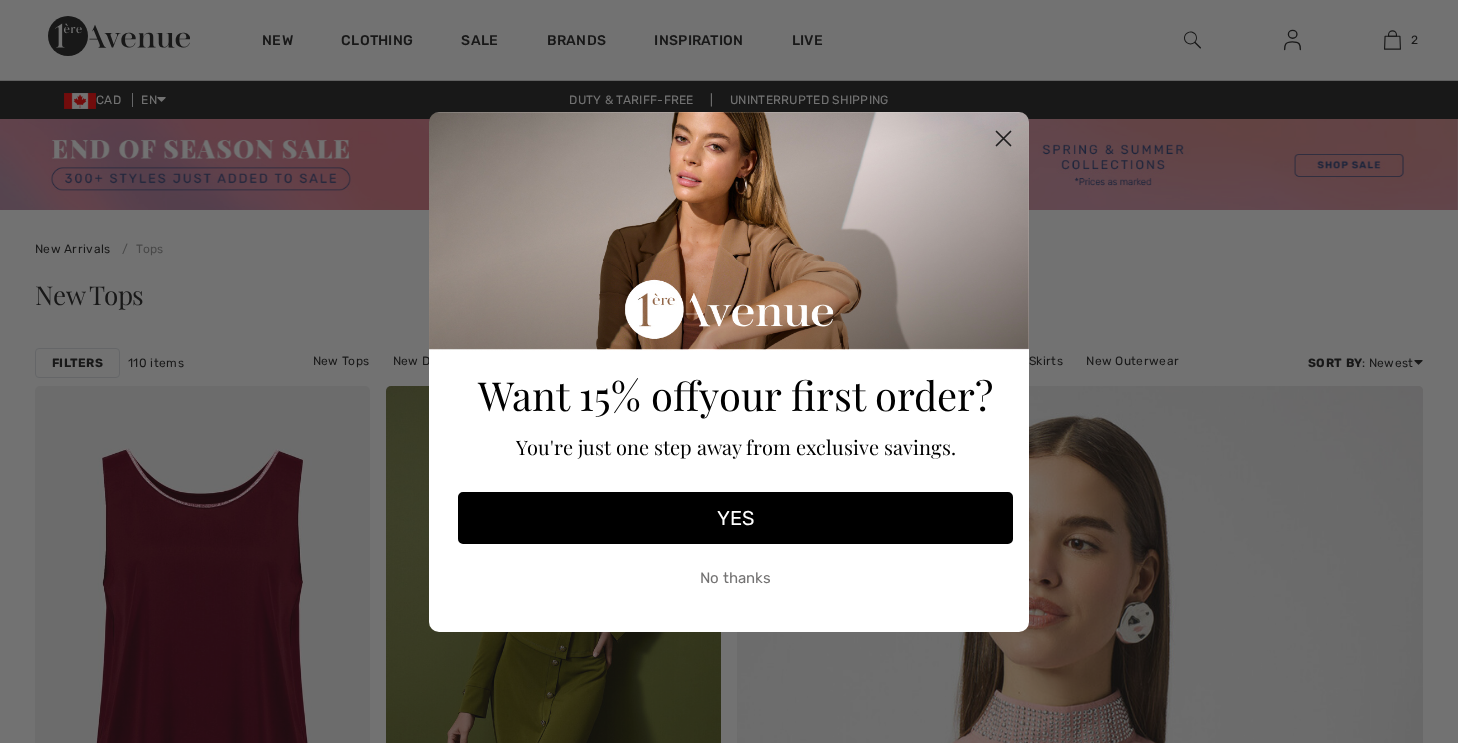 checkbox on "true" 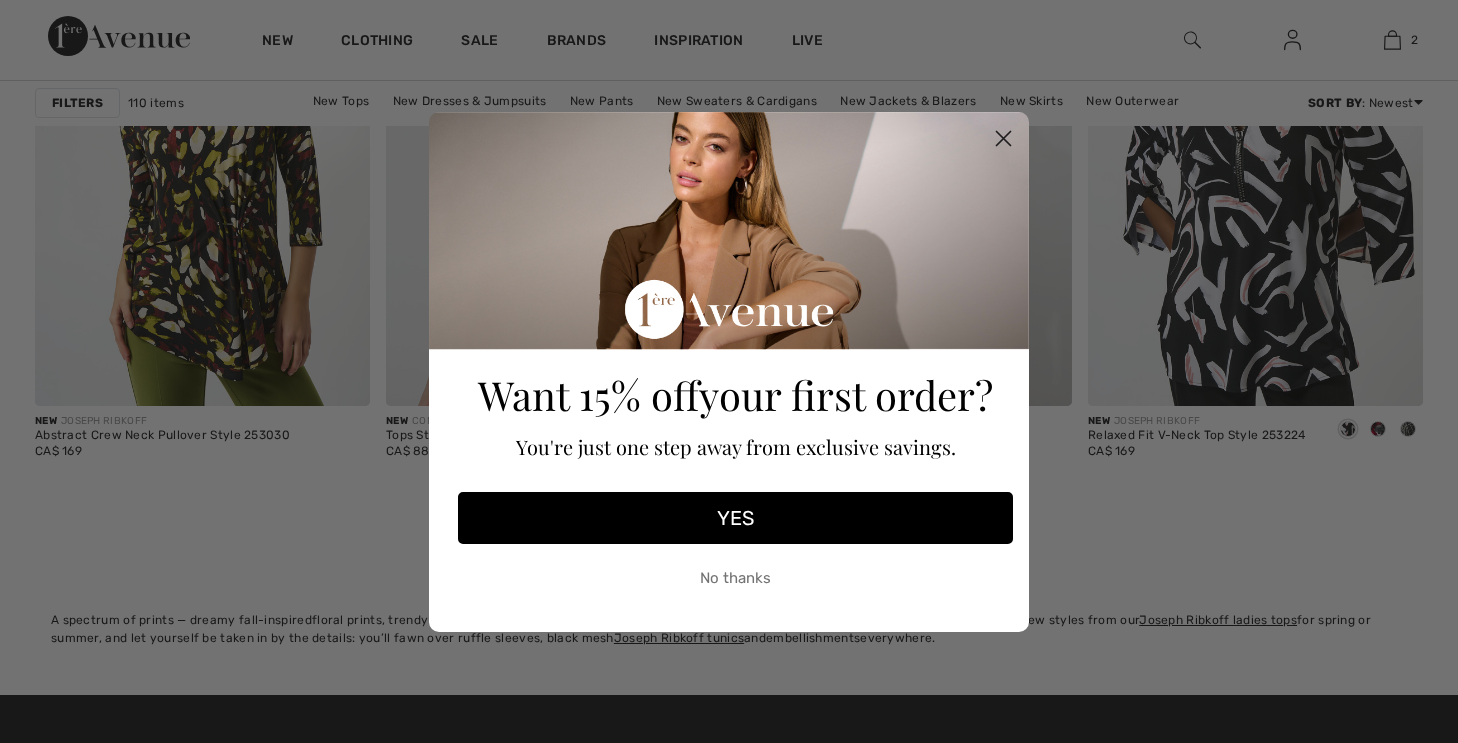scroll, scrollTop: 0, scrollLeft: 0, axis: both 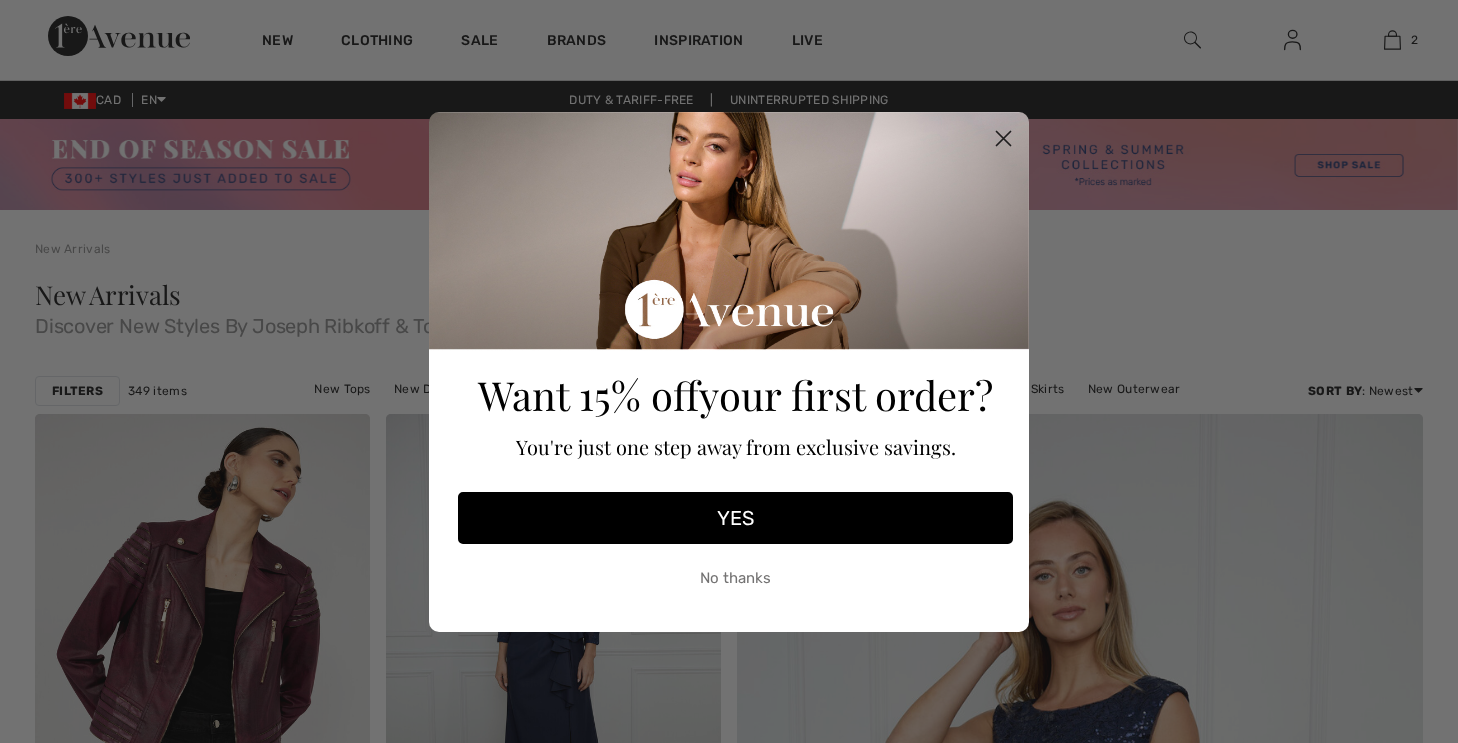checkbox on "true" 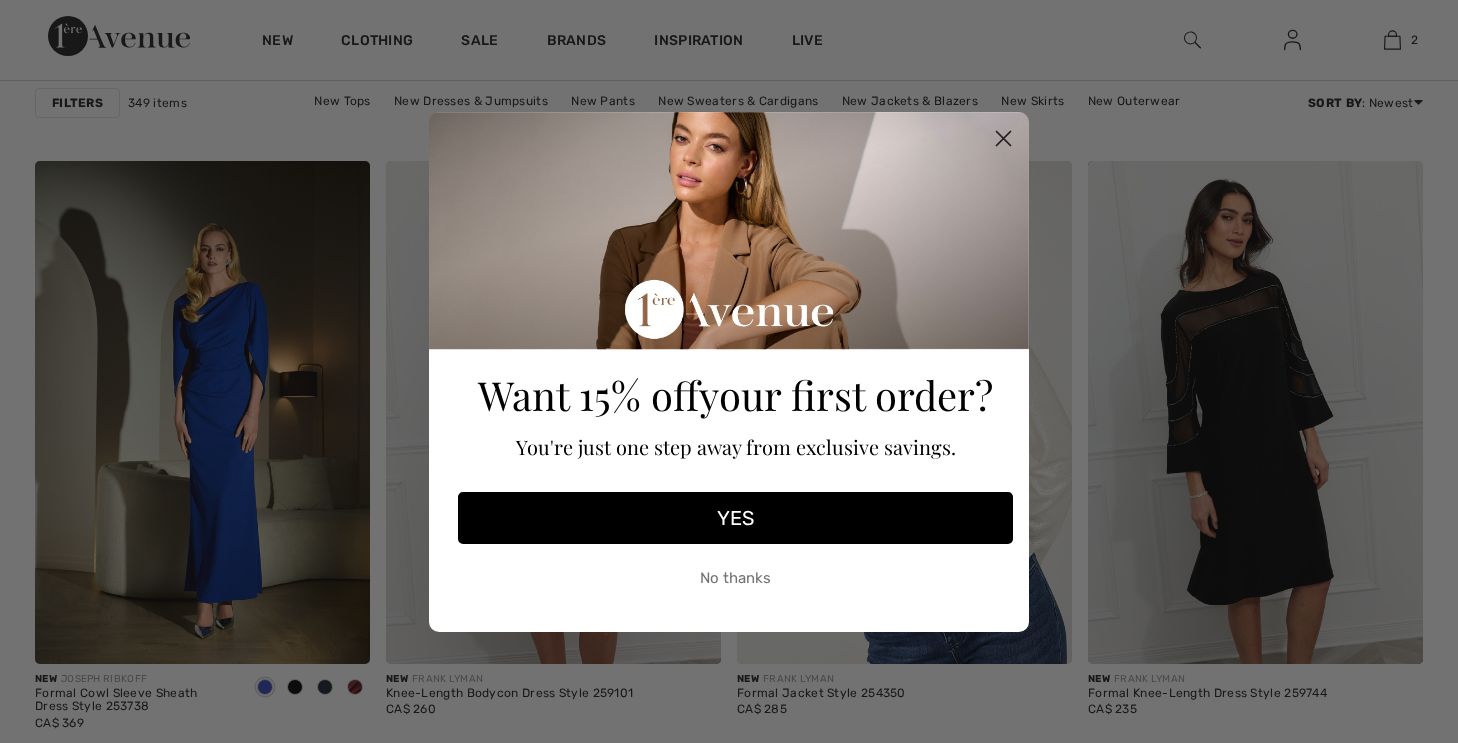 scroll, scrollTop: 0, scrollLeft: 0, axis: both 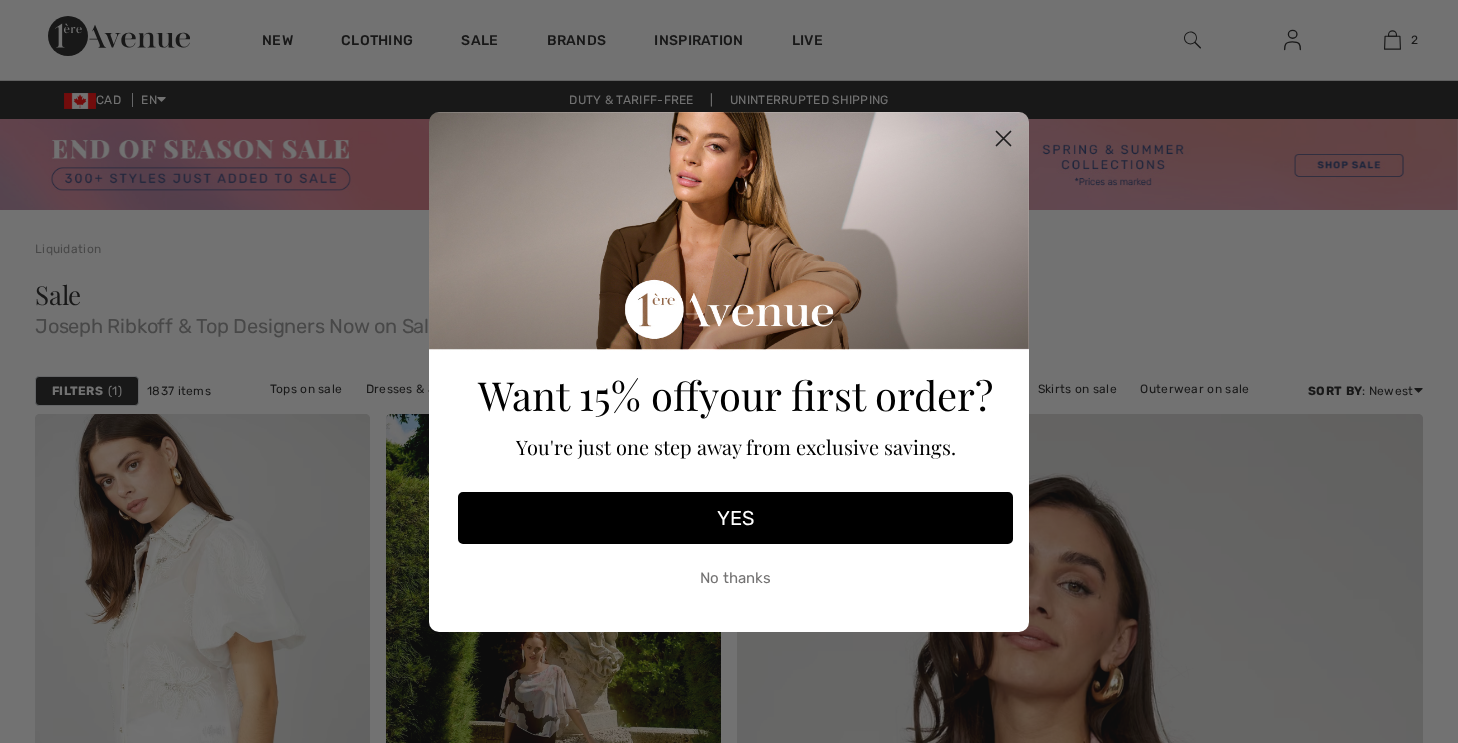 checkbox on "true" 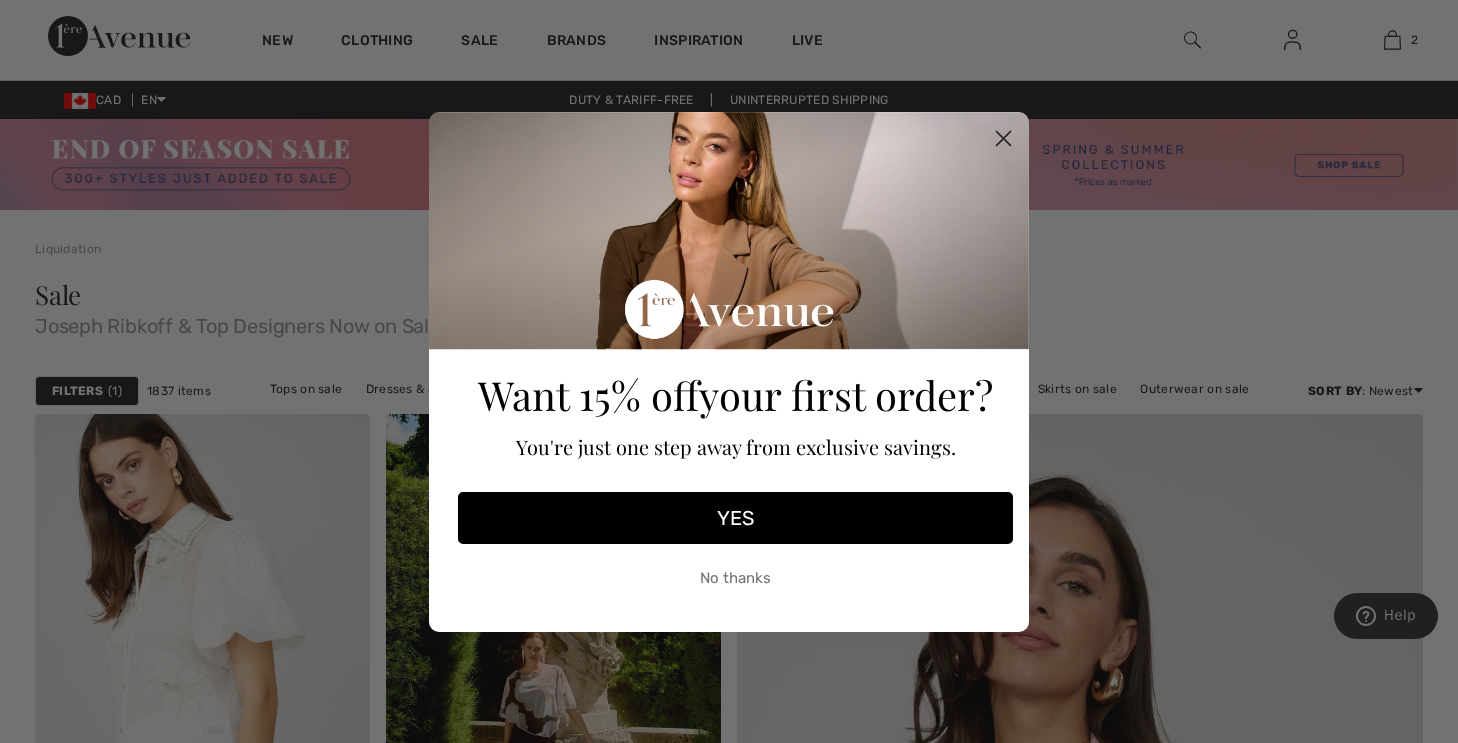 scroll, scrollTop: 0, scrollLeft: 0, axis: both 